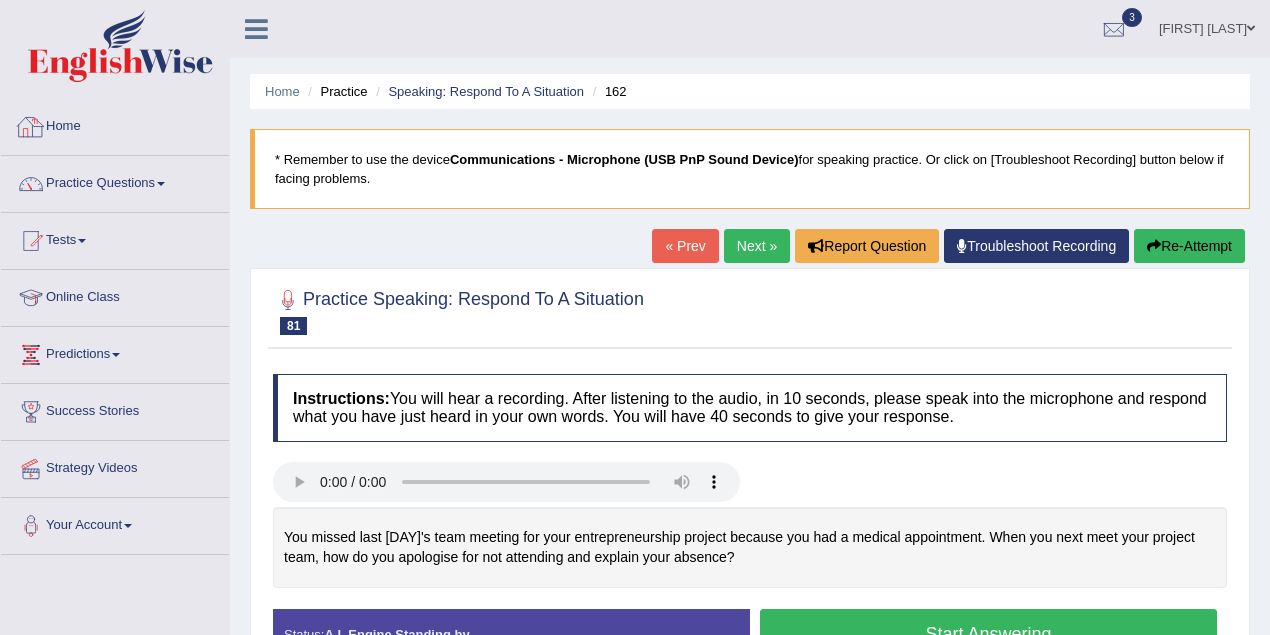 scroll, scrollTop: 88, scrollLeft: 0, axis: vertical 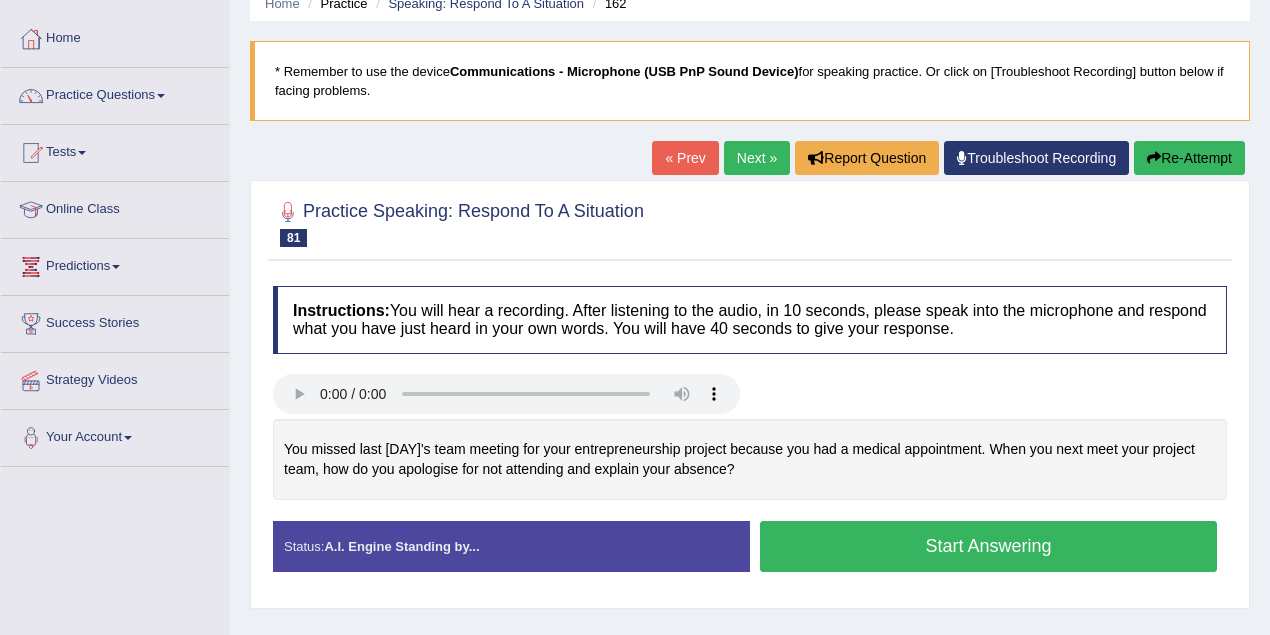 click on "Start Answering" at bounding box center (988, 546) 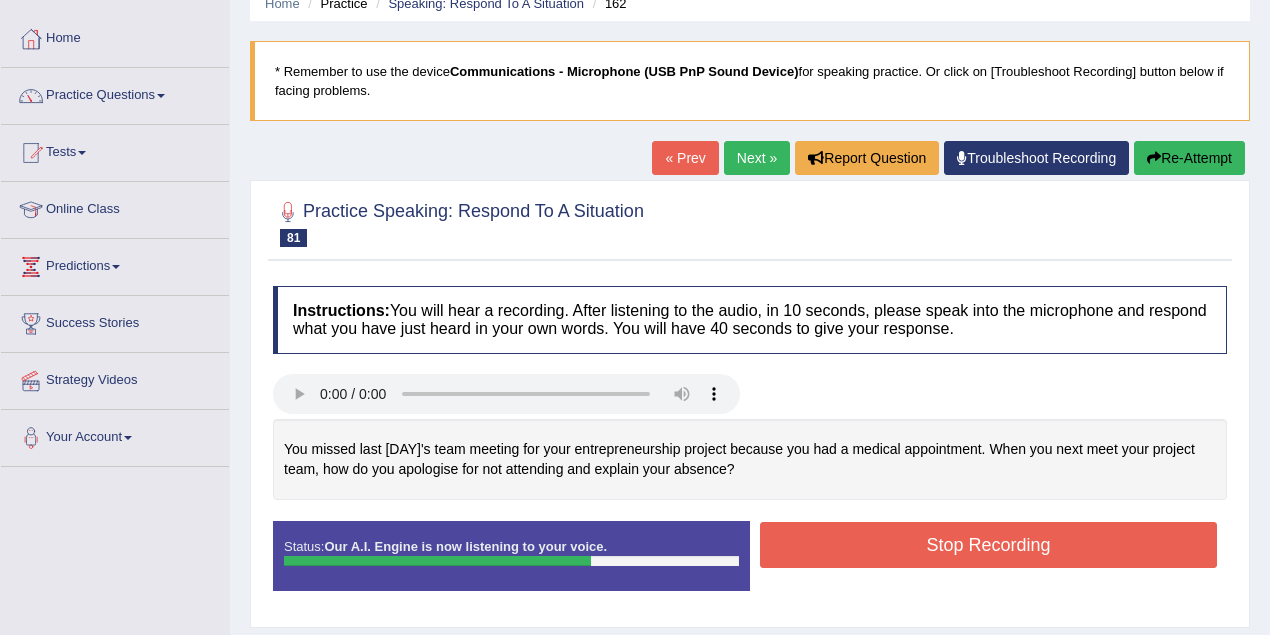 click on "Stop Recording" at bounding box center (988, 545) 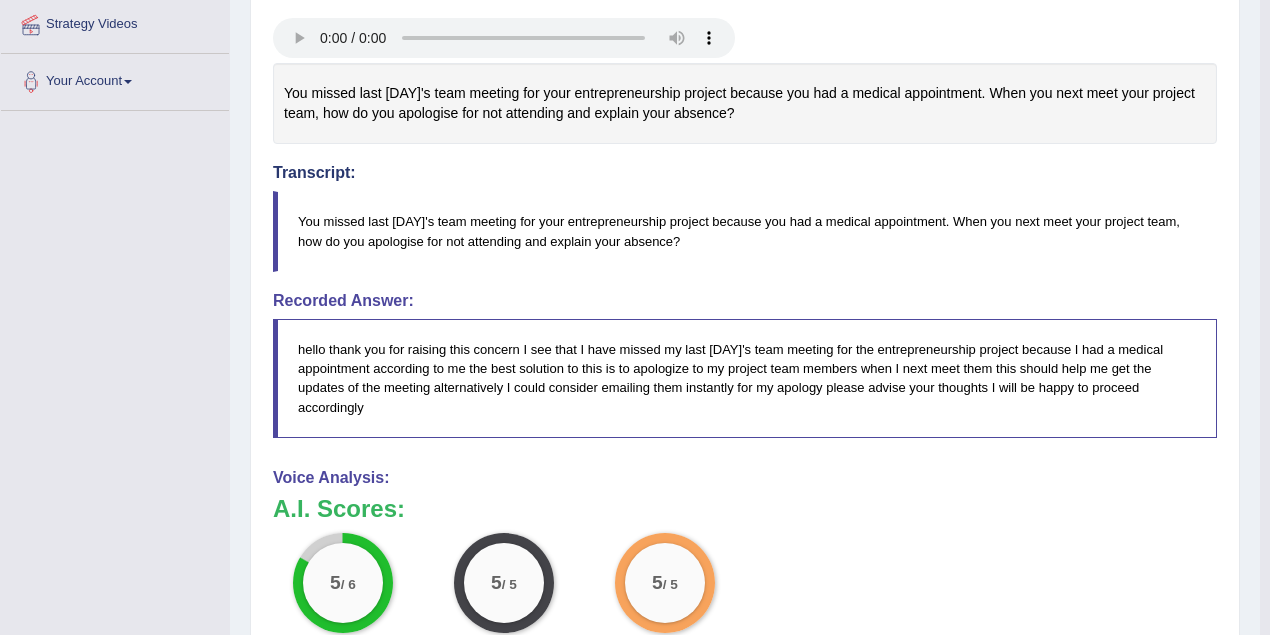 scroll, scrollTop: 178, scrollLeft: 0, axis: vertical 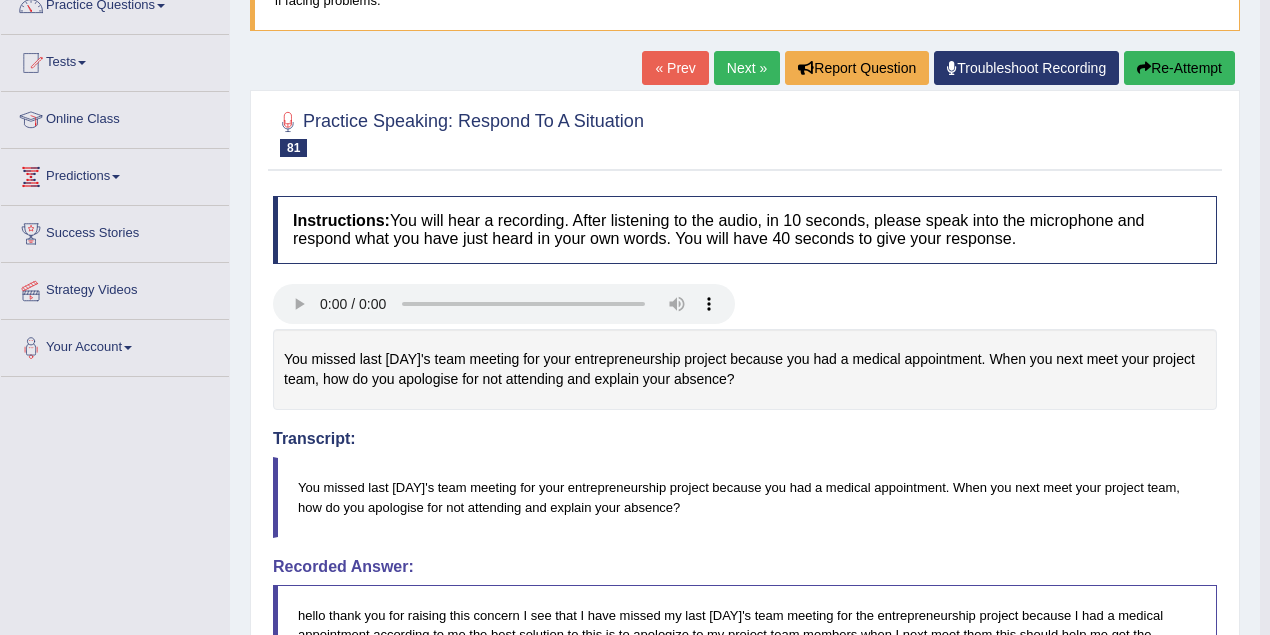 click on "You missed last Friday's team meeting for your entrepreneurship project because you had a medical appointment. When you next meet your project team, how do you apologise for not attending and explain your absence?" at bounding box center (745, 497) 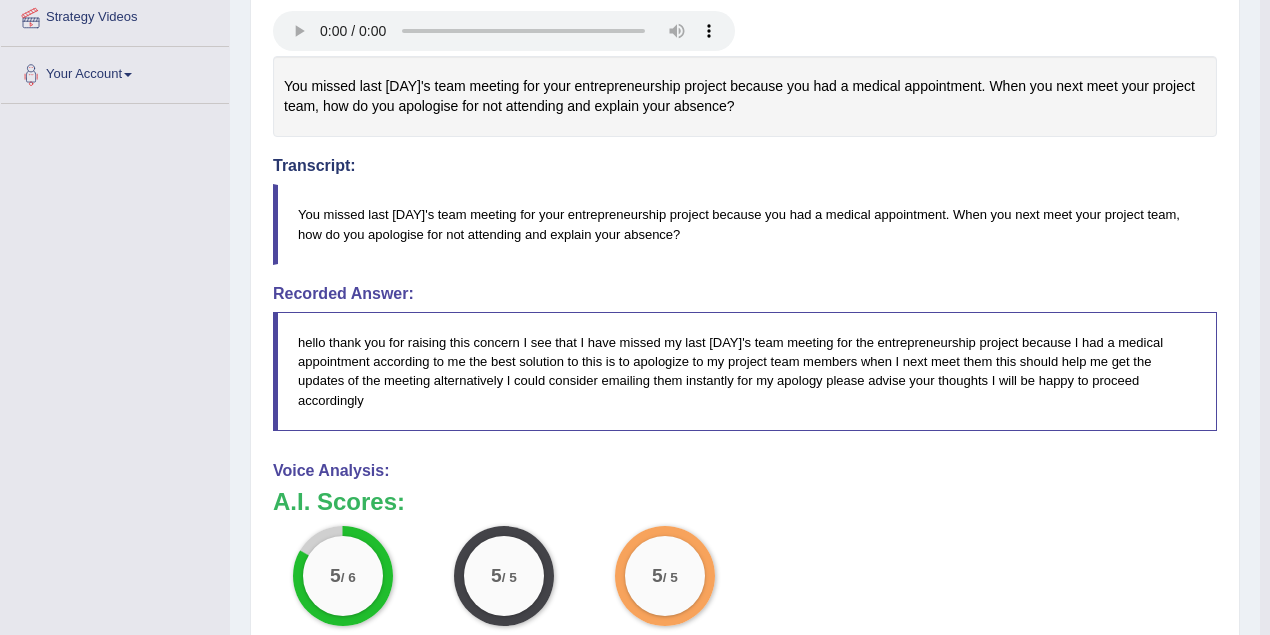 scroll, scrollTop: 355, scrollLeft: 0, axis: vertical 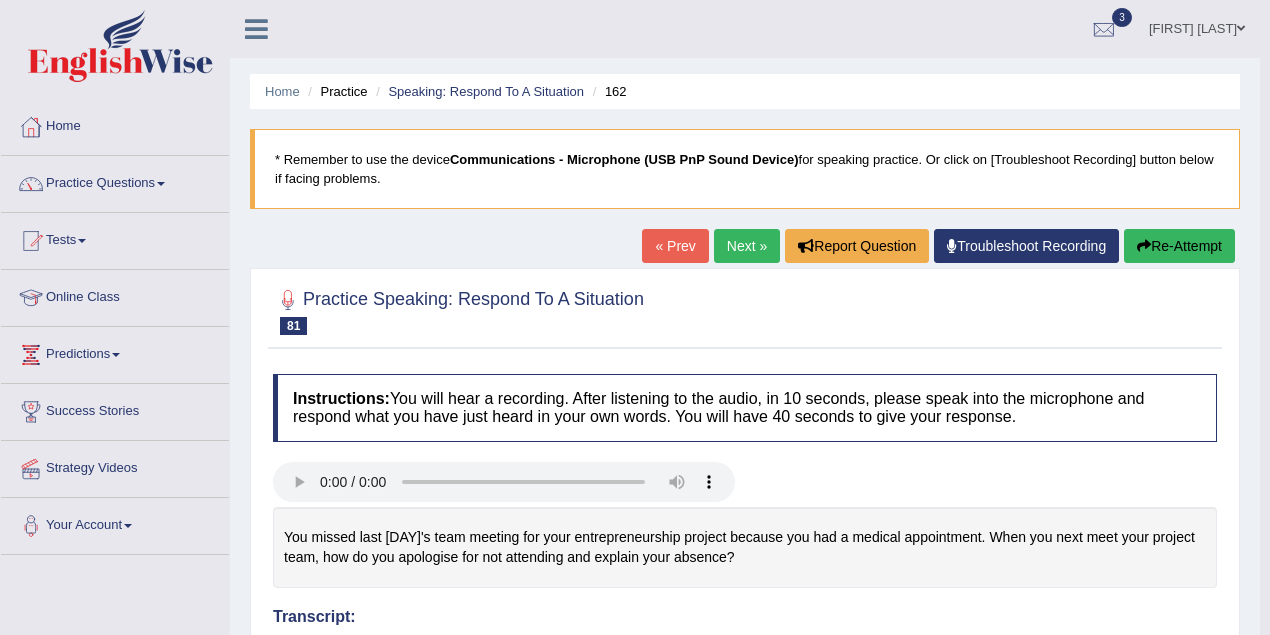 click on "Next »" at bounding box center [747, 246] 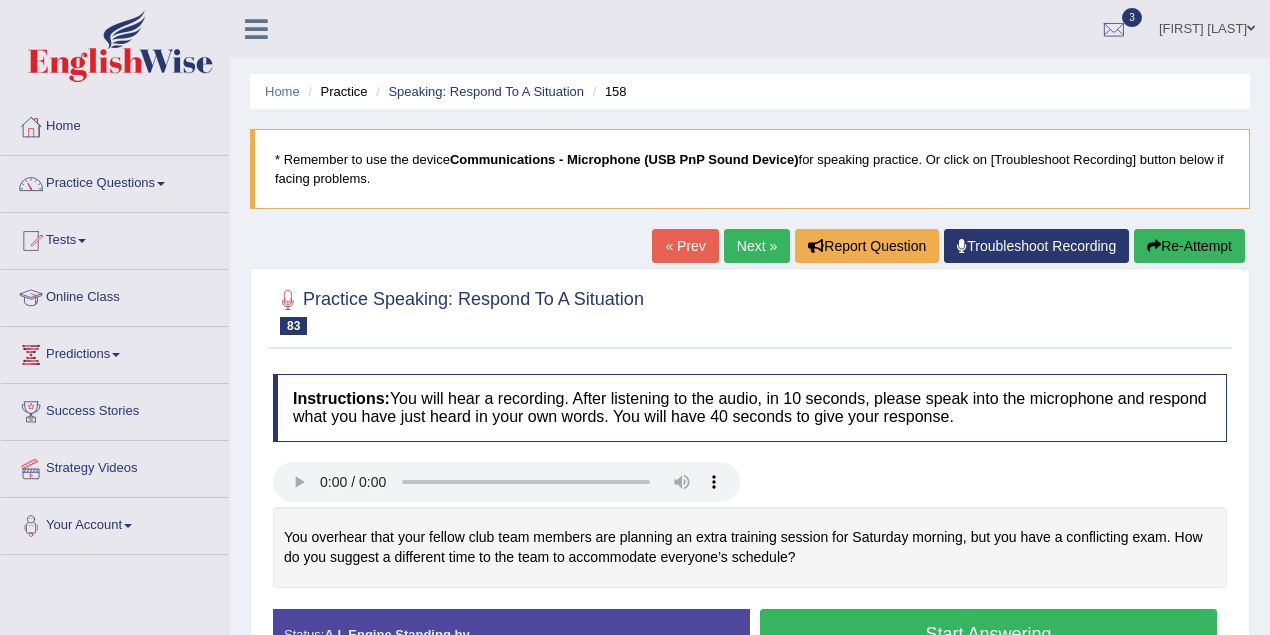 scroll, scrollTop: 0, scrollLeft: 0, axis: both 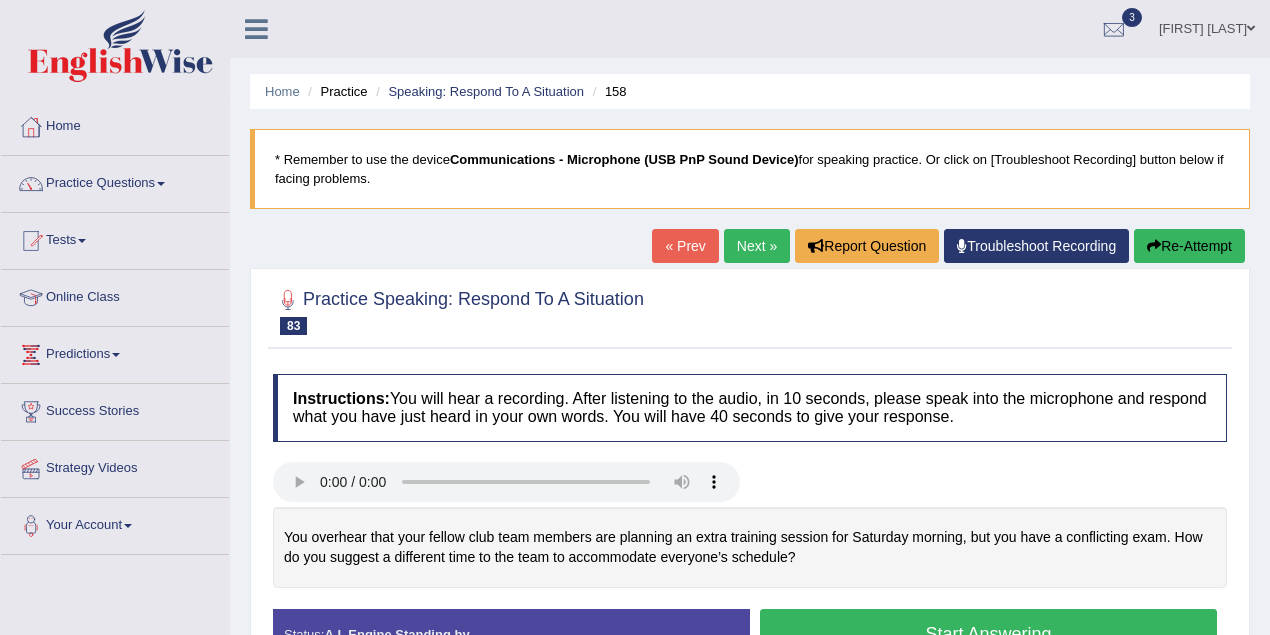 click on "Next »" at bounding box center [757, 246] 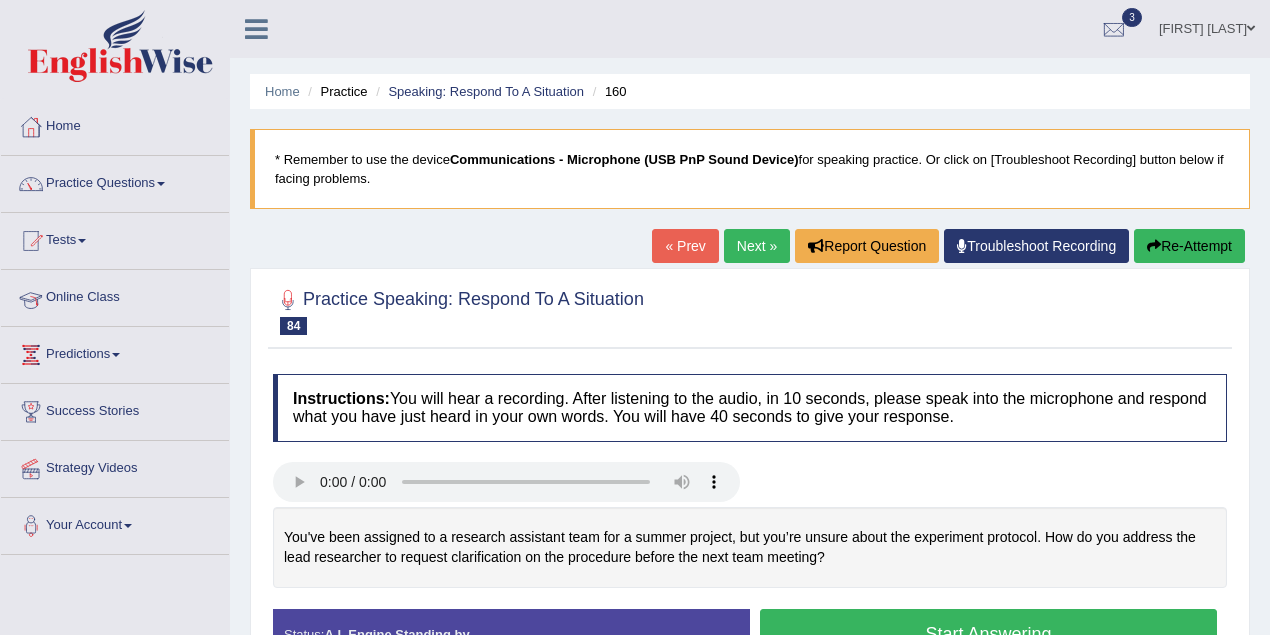 scroll, scrollTop: 0, scrollLeft: 0, axis: both 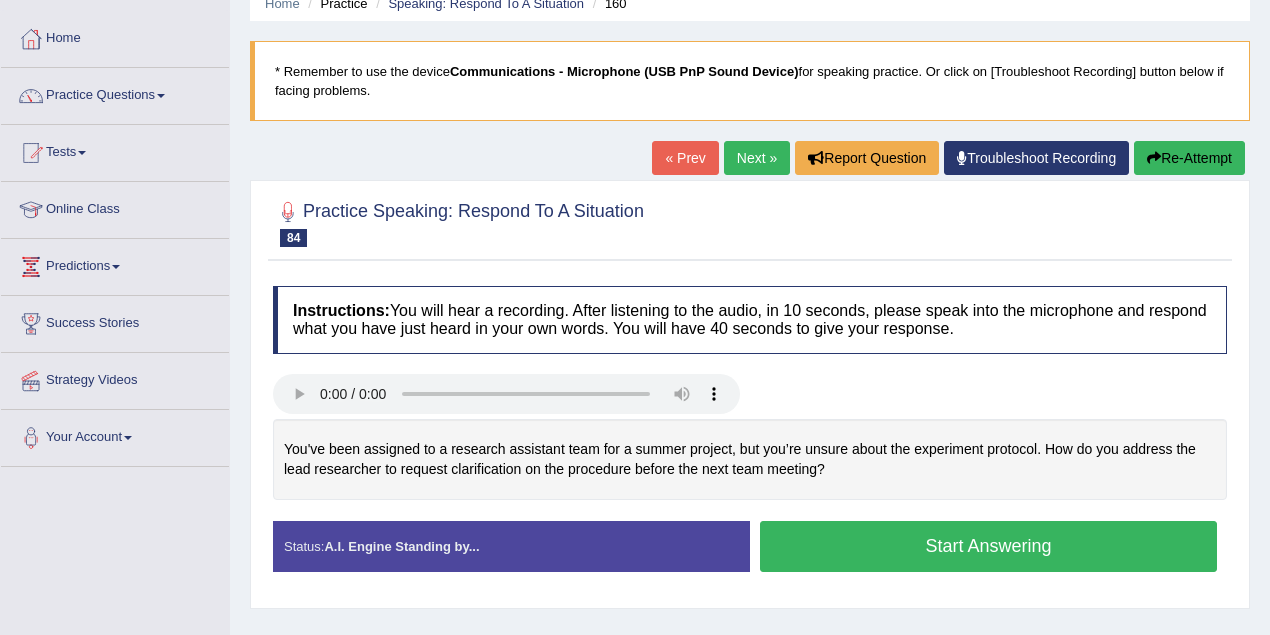 click on "Next »" at bounding box center (757, 158) 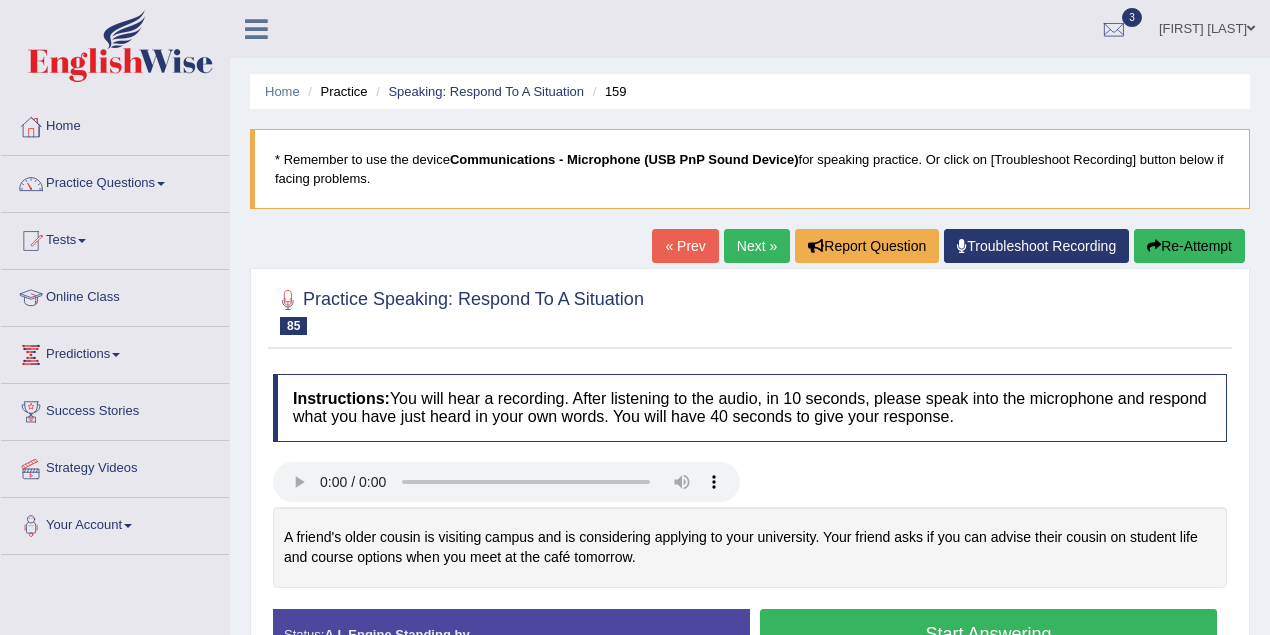 scroll, scrollTop: 0, scrollLeft: 0, axis: both 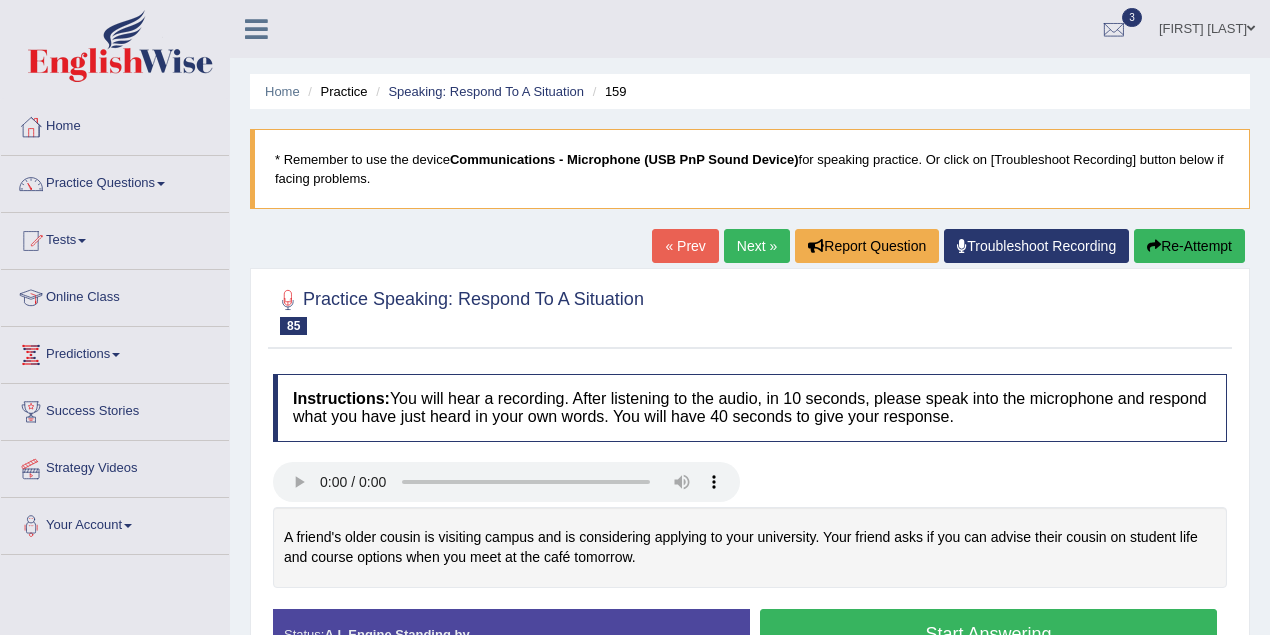 click at bounding box center [256, 29] 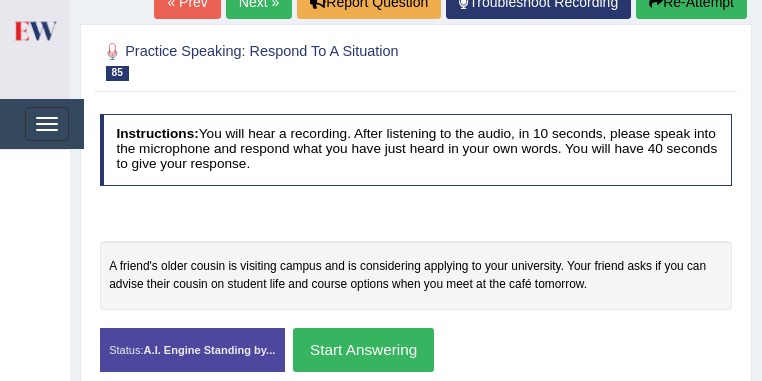 scroll, scrollTop: 266, scrollLeft: 0, axis: vertical 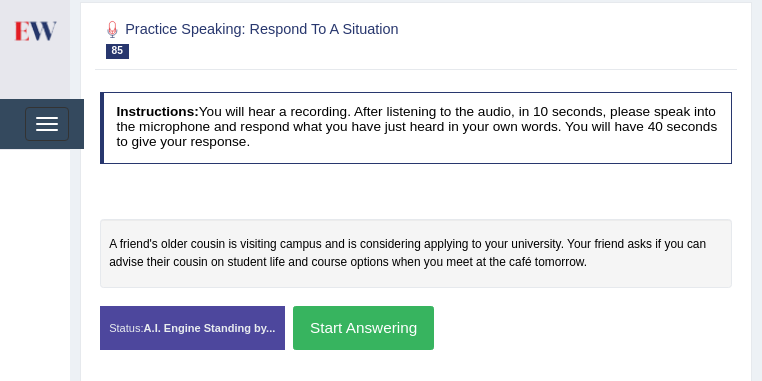 click on "Created with Highcharts 7.1.2 Too low Too high Time Pitch meter: 0 10 20 30 40 Created with Highcharts 7.1.2 Great Too slow Too fast Time Speech pace meter: 0 10 20 30 40" at bounding box center [416, 262] 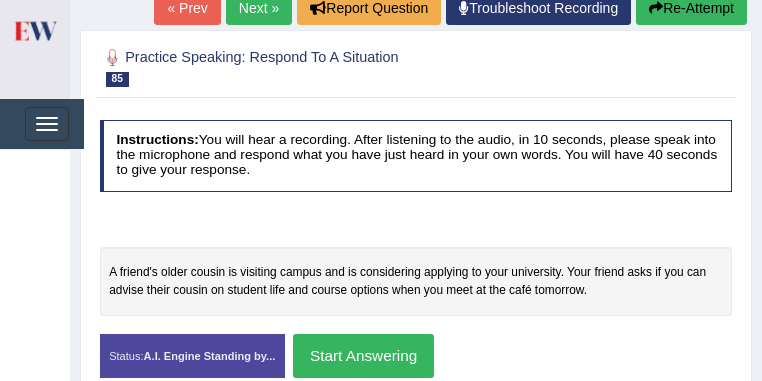 scroll, scrollTop: 213, scrollLeft: 0, axis: vertical 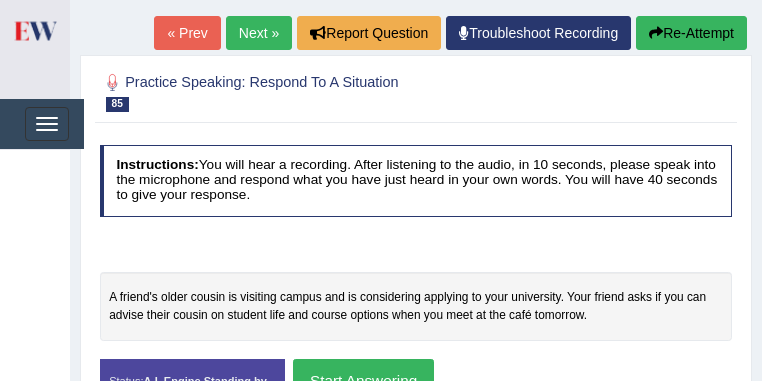 click on "Next »" at bounding box center (259, 33) 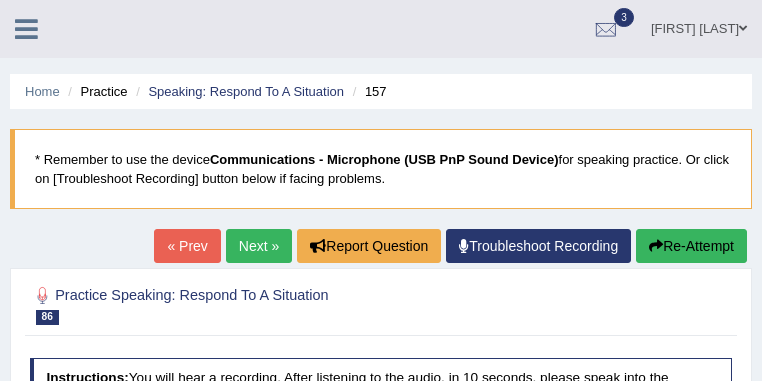 scroll, scrollTop: 0, scrollLeft: 0, axis: both 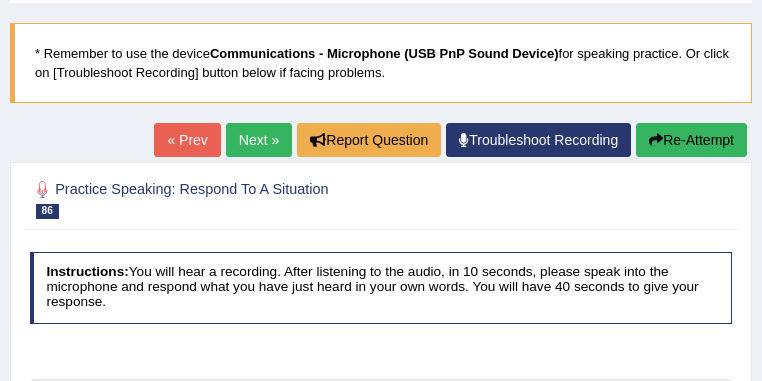 click on "Next »" at bounding box center (259, 140) 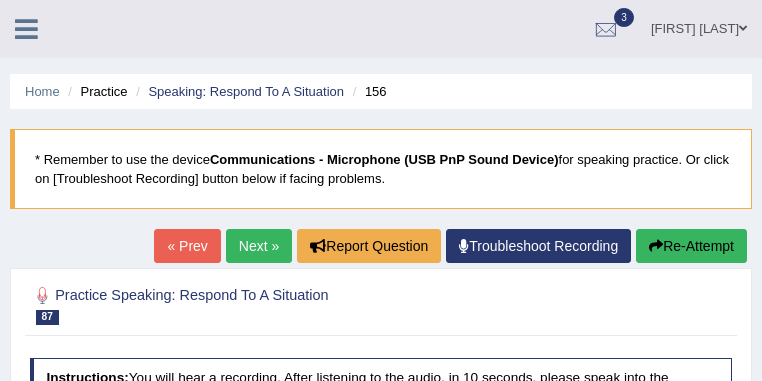 scroll, scrollTop: 0, scrollLeft: 0, axis: both 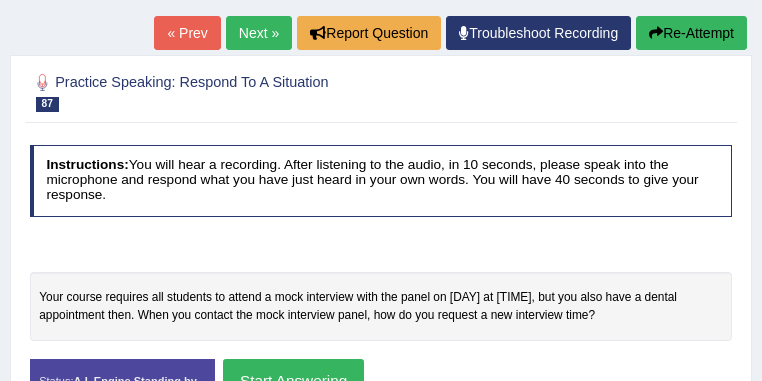 click on "Next »" at bounding box center [259, 33] 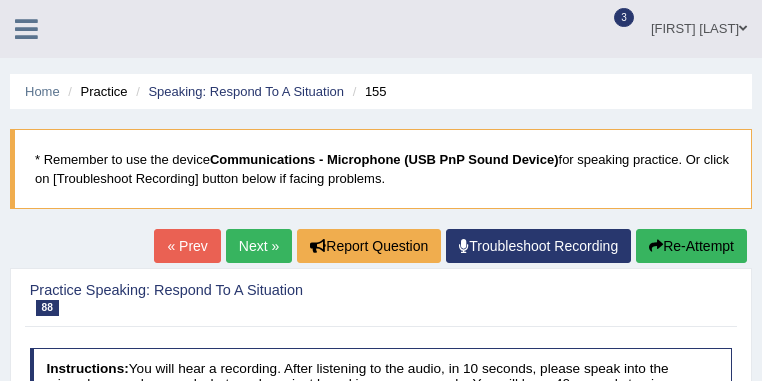 scroll, scrollTop: 0, scrollLeft: 0, axis: both 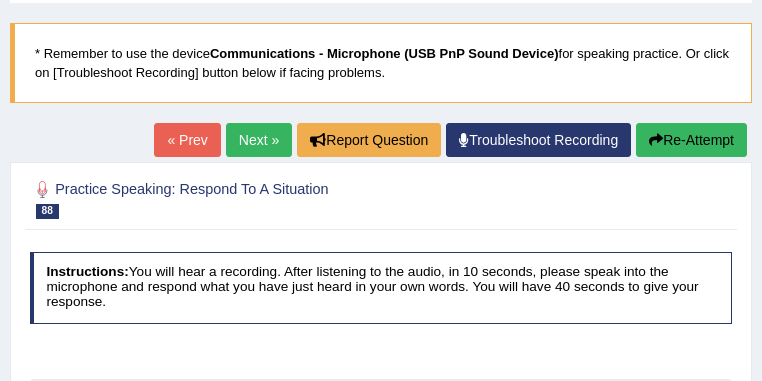 click on "Next »" at bounding box center [259, 140] 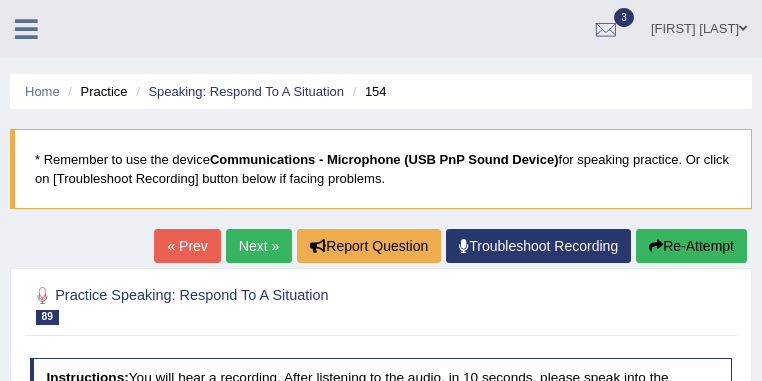 scroll, scrollTop: 52, scrollLeft: 0, axis: vertical 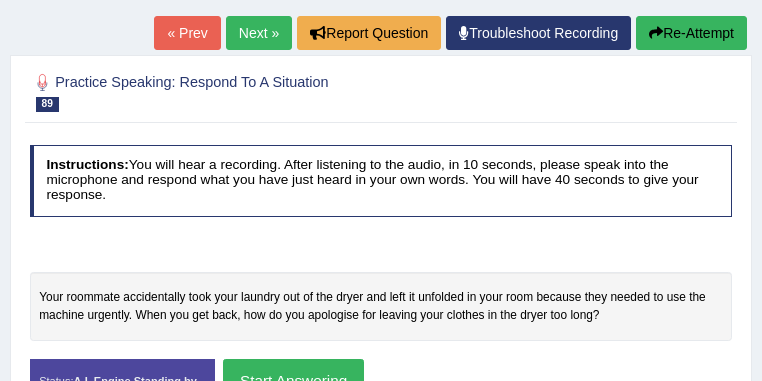 click on "Next »" at bounding box center (259, 33) 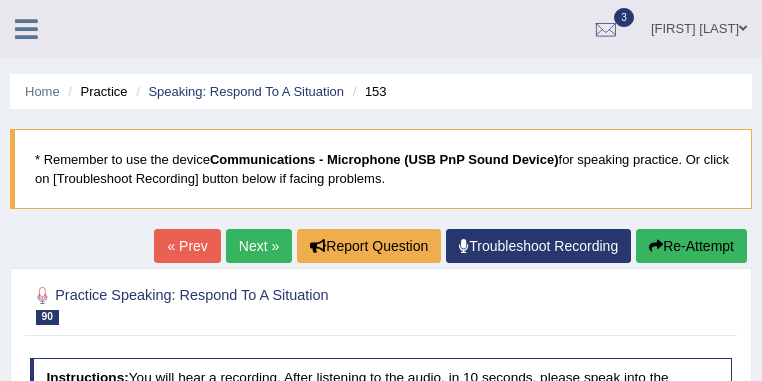 scroll, scrollTop: 106, scrollLeft: 0, axis: vertical 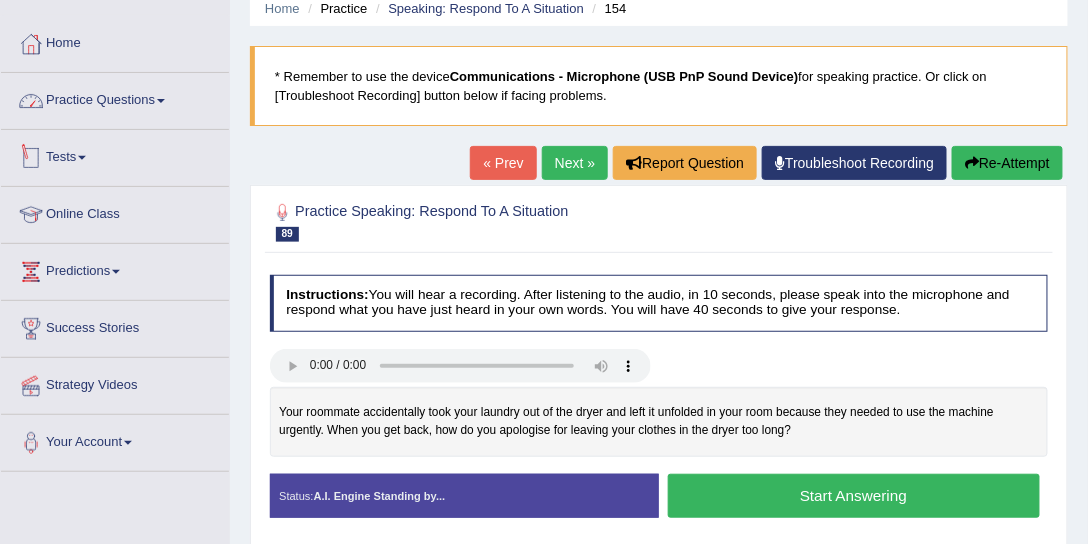 click on "Practice Questions" at bounding box center [115, 98] 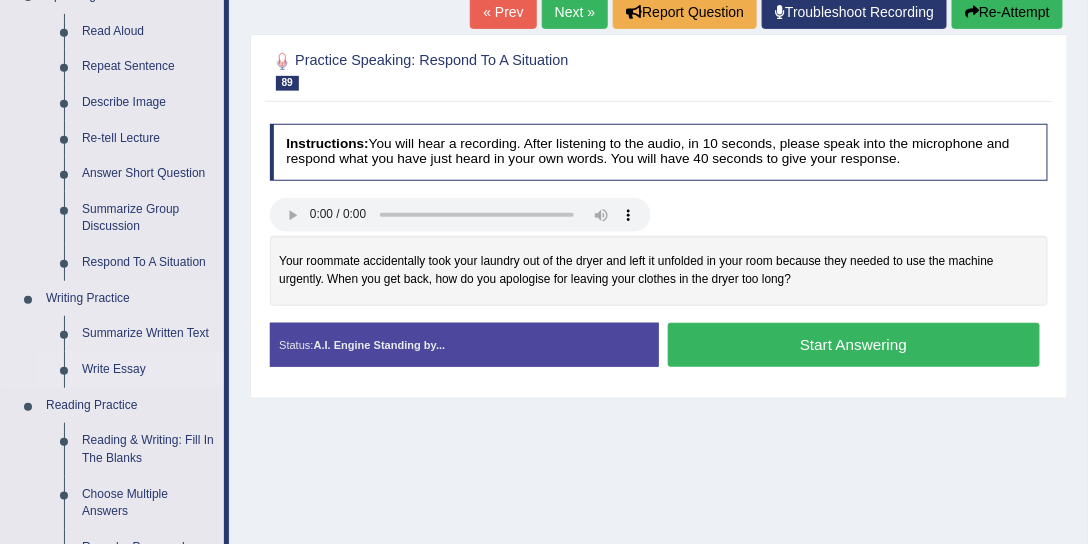 scroll, scrollTop: 236, scrollLeft: 0, axis: vertical 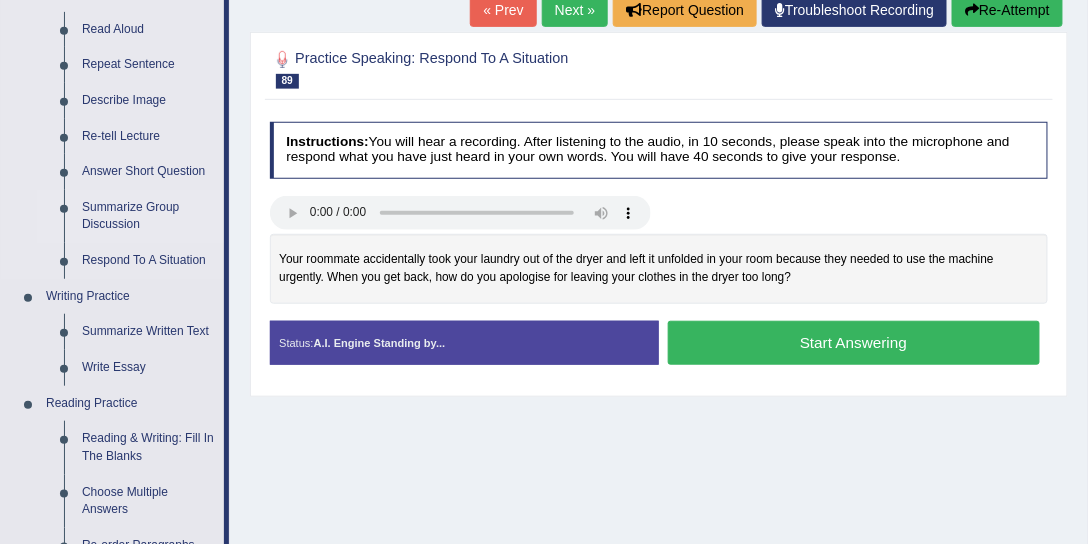click on "Summarize Group Discussion" at bounding box center (148, 216) 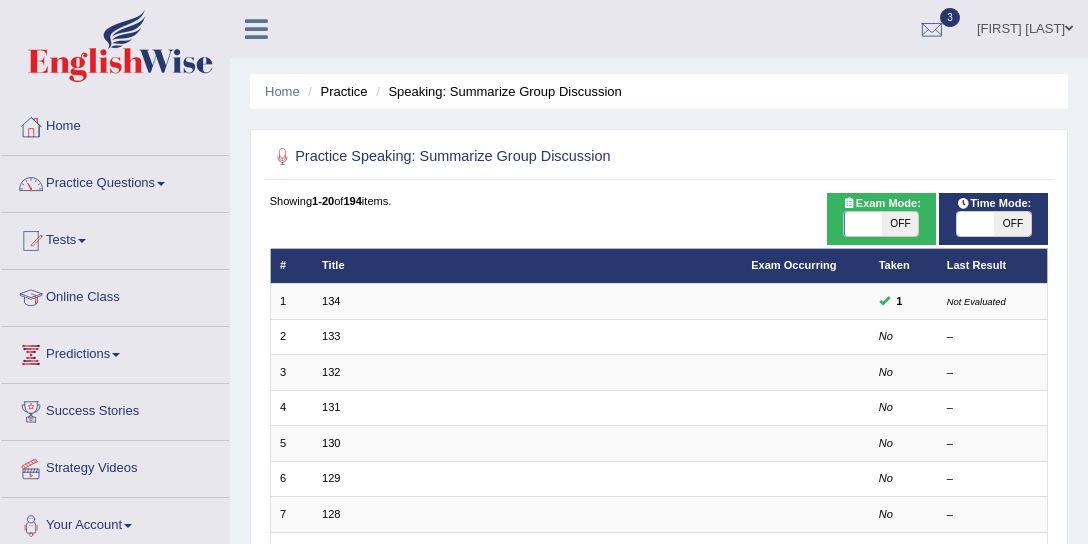 scroll, scrollTop: 0, scrollLeft: 0, axis: both 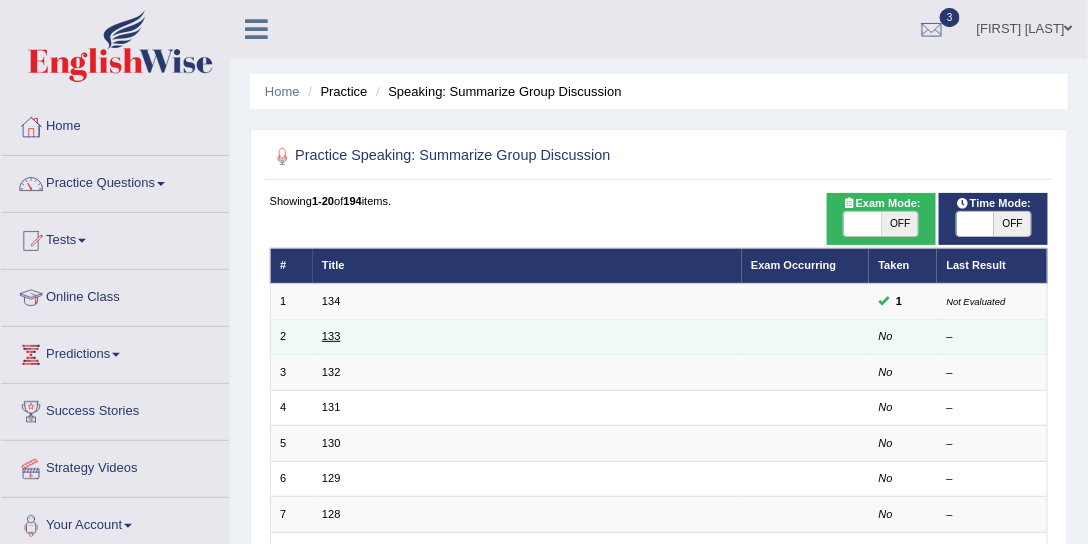 click on "133" at bounding box center [331, 336] 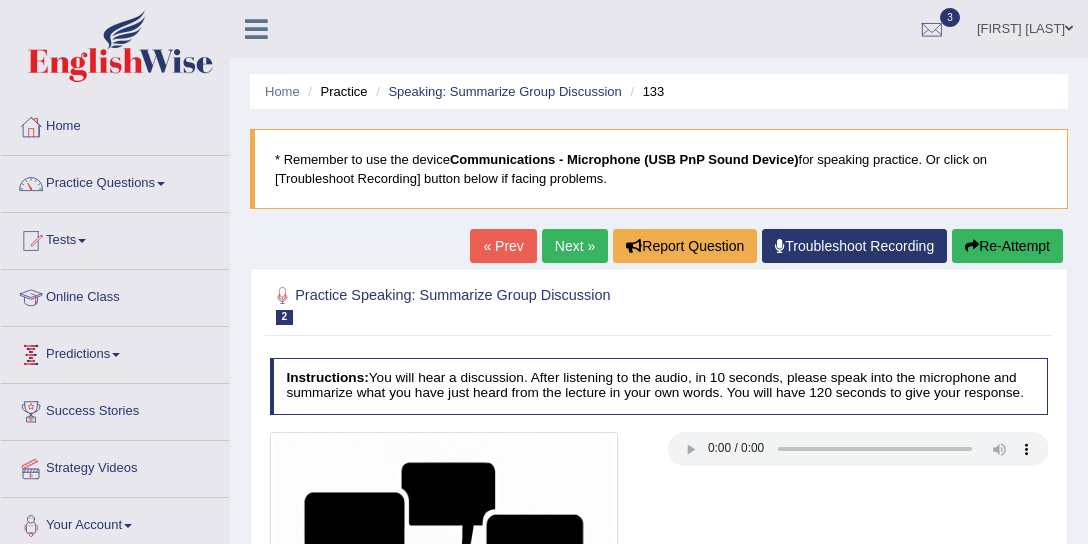 scroll, scrollTop: 0, scrollLeft: 0, axis: both 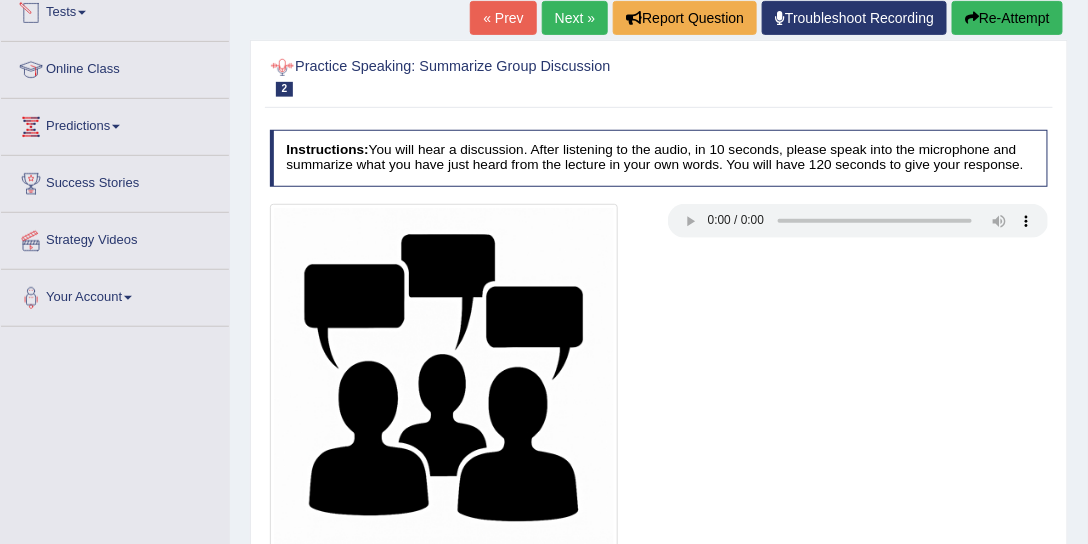 click on "Next »" at bounding box center [575, 18] 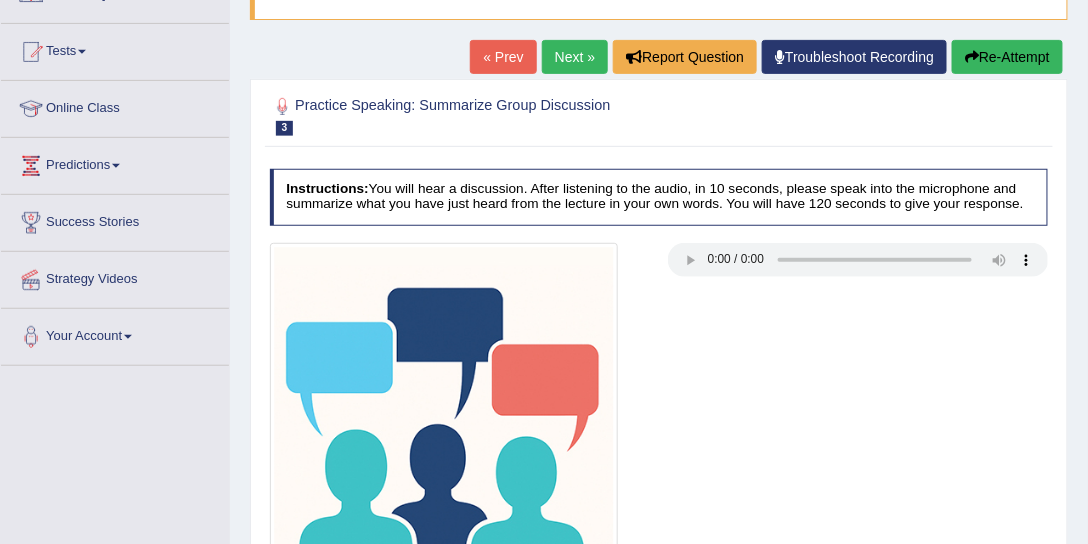 scroll, scrollTop: 227, scrollLeft: 0, axis: vertical 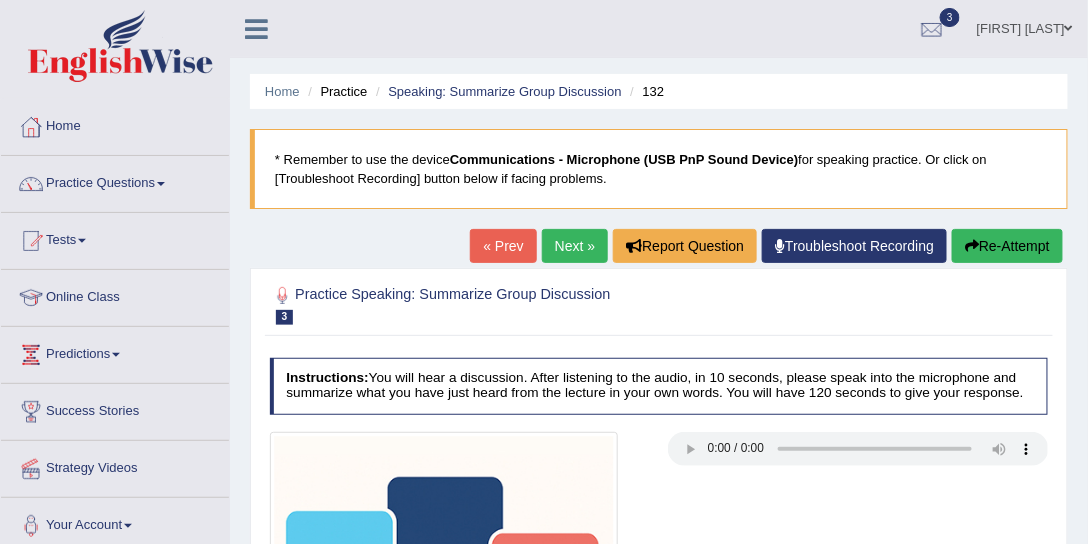 click on "Drashti Ved" at bounding box center [1025, 26] 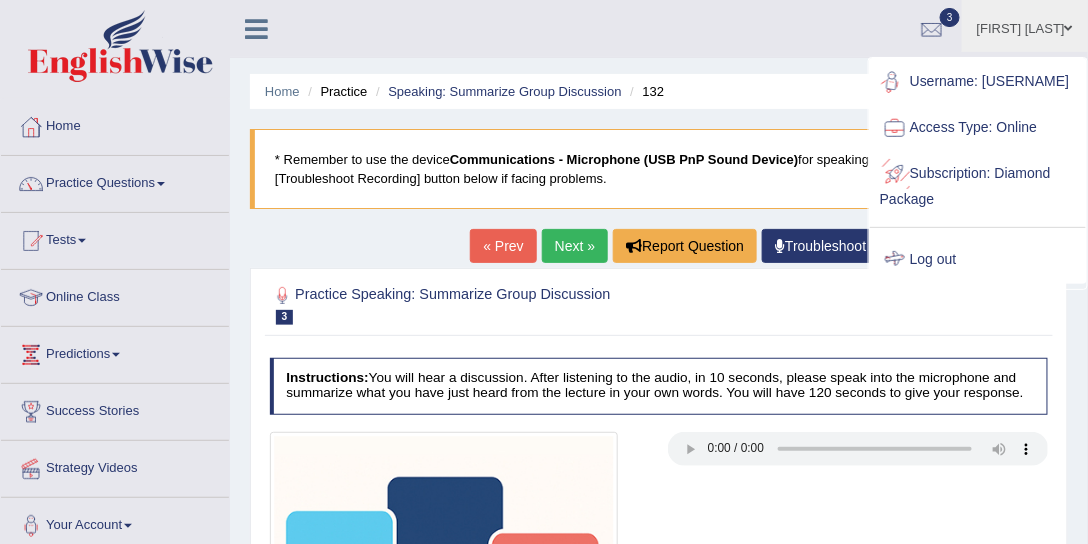 click on "Log out" at bounding box center [978, 260] 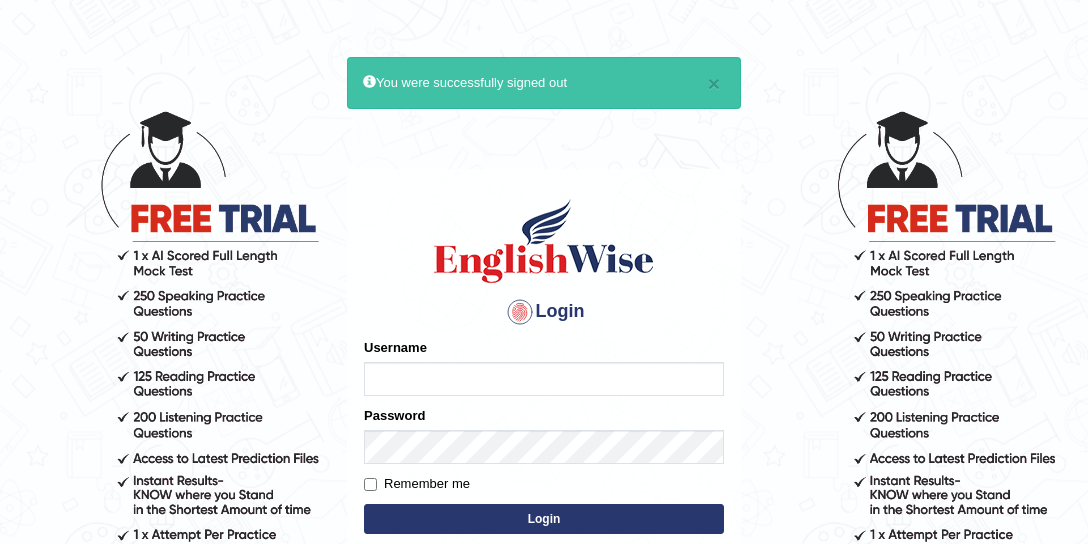 scroll, scrollTop: 0, scrollLeft: 0, axis: both 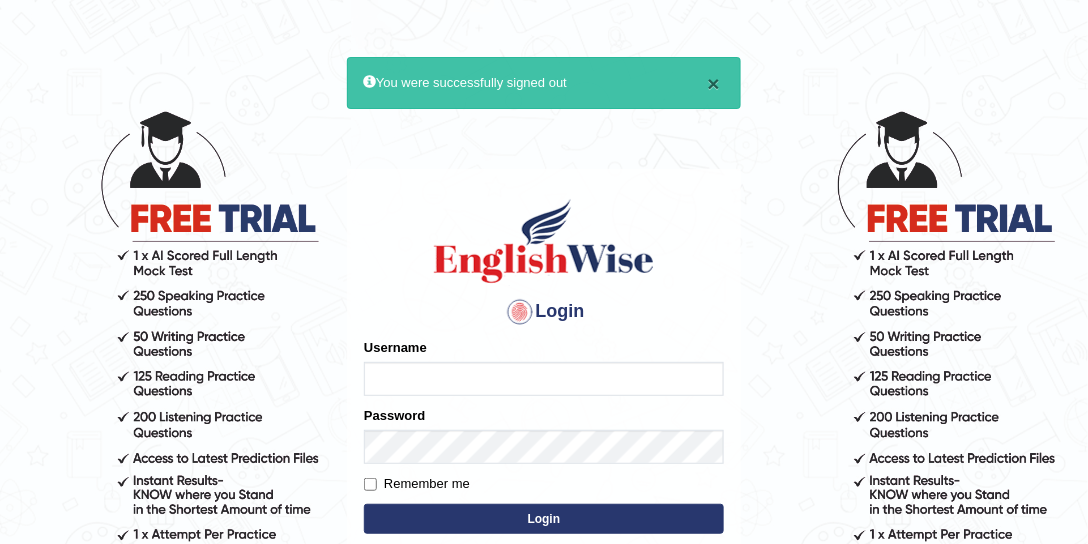 type on "drashti_[CITY]" 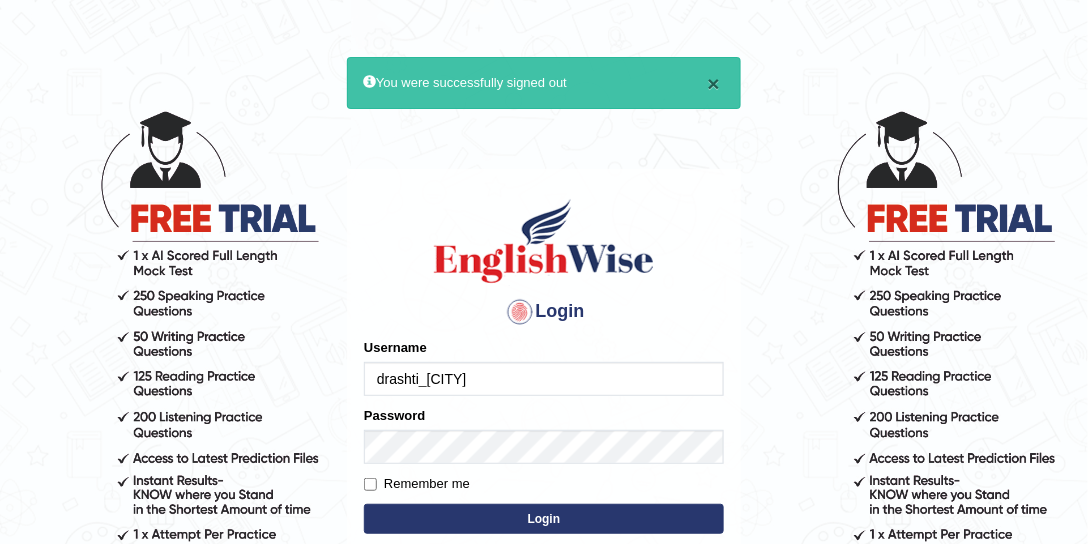 click on "×" at bounding box center (714, 83) 